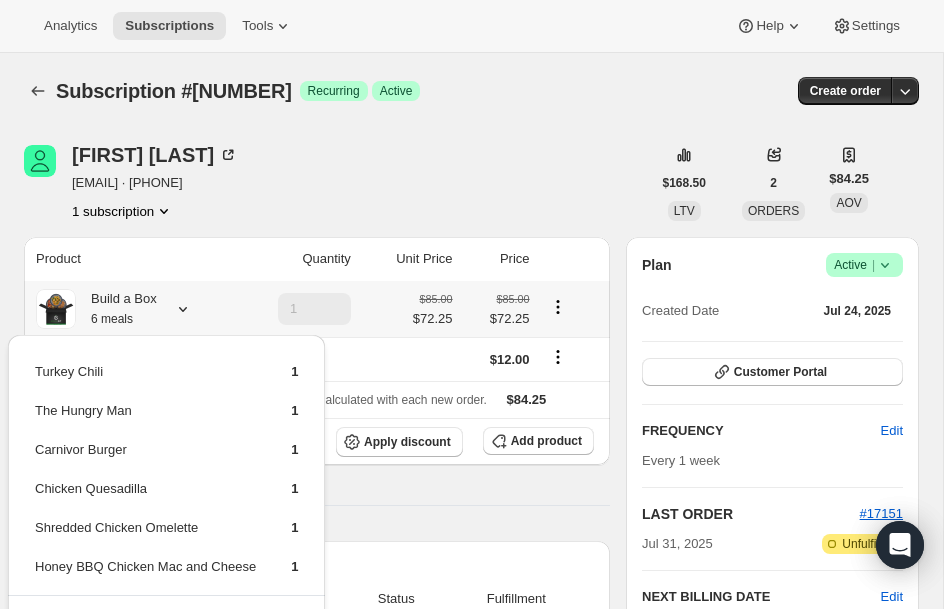 scroll, scrollTop: 120, scrollLeft: 0, axis: vertical 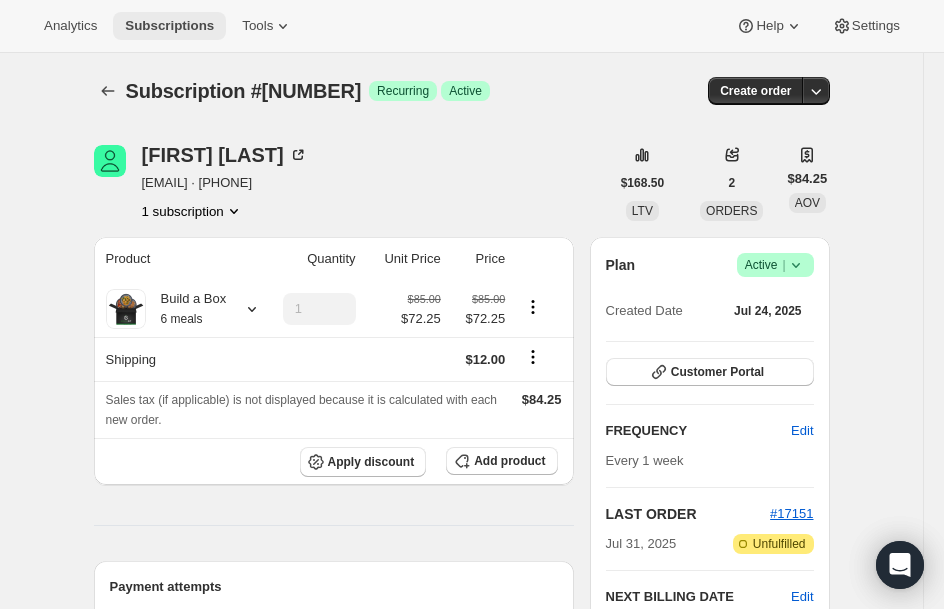 click on "Subscriptions" at bounding box center (169, 26) 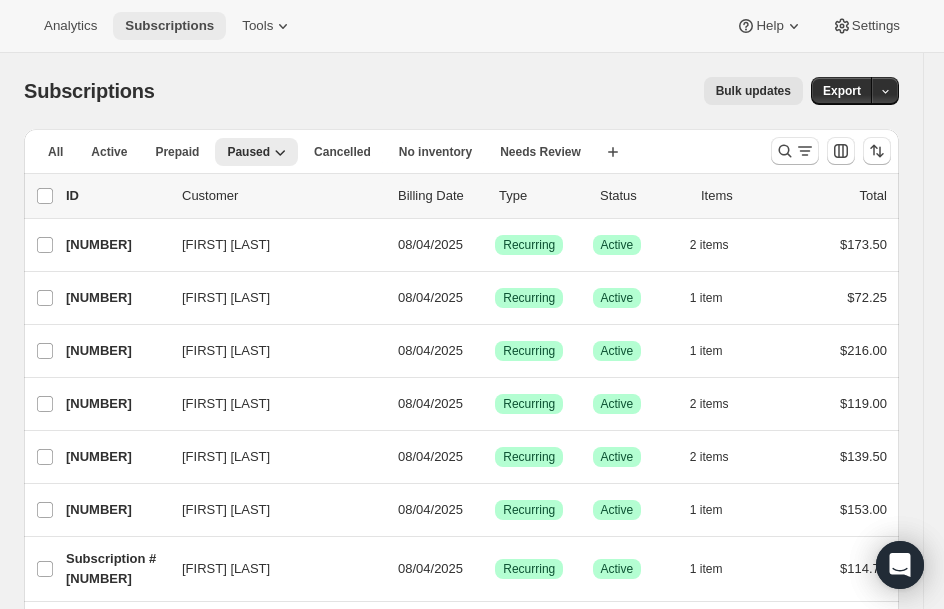type 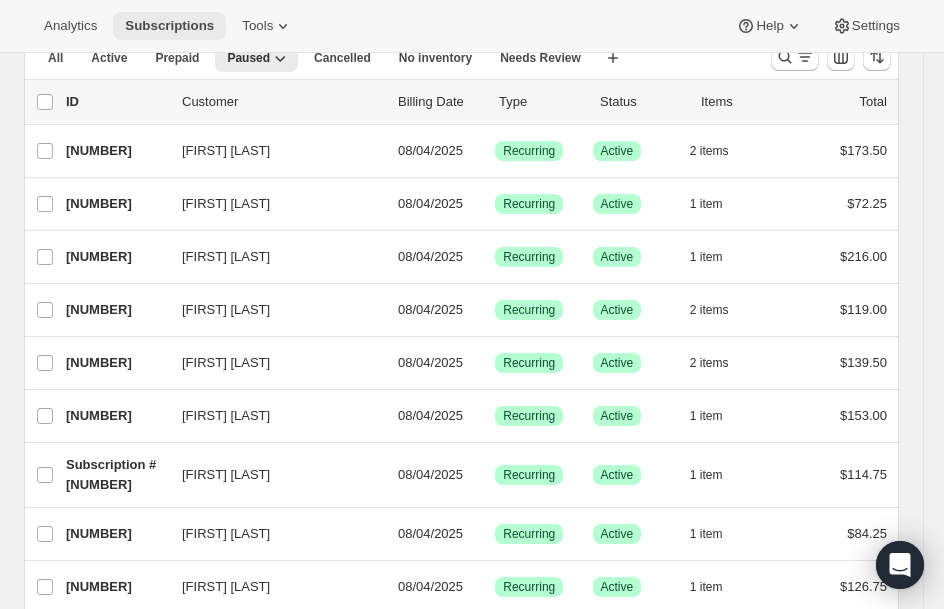 scroll, scrollTop: 120, scrollLeft: 0, axis: vertical 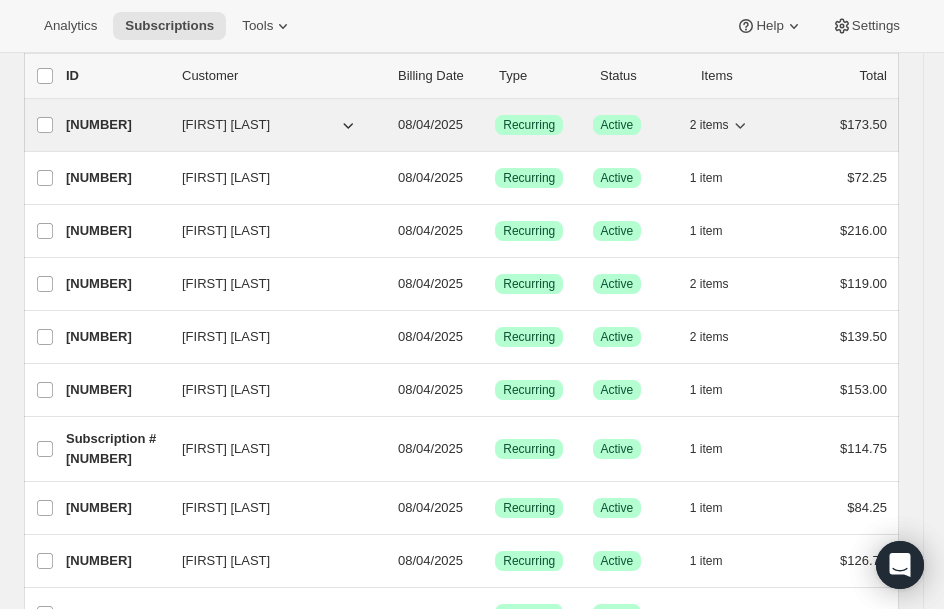 click on "25827410111" at bounding box center [116, 125] 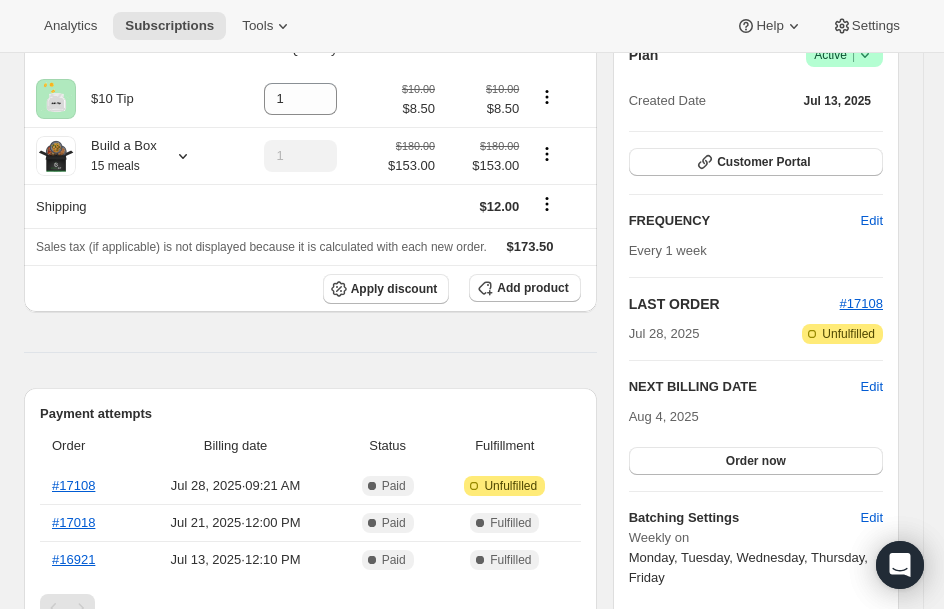 scroll, scrollTop: 240, scrollLeft: 0, axis: vertical 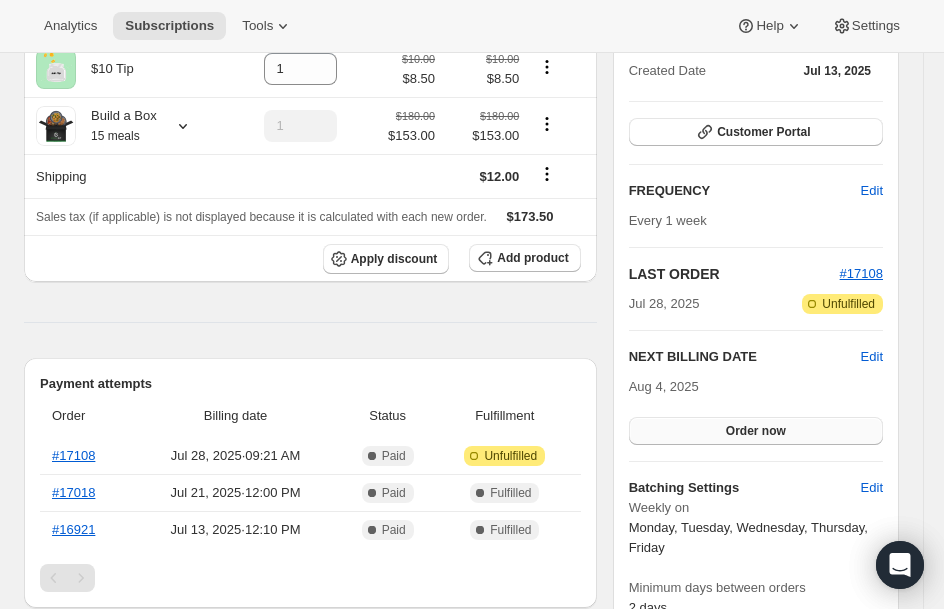 click on "Order now" at bounding box center (756, 431) 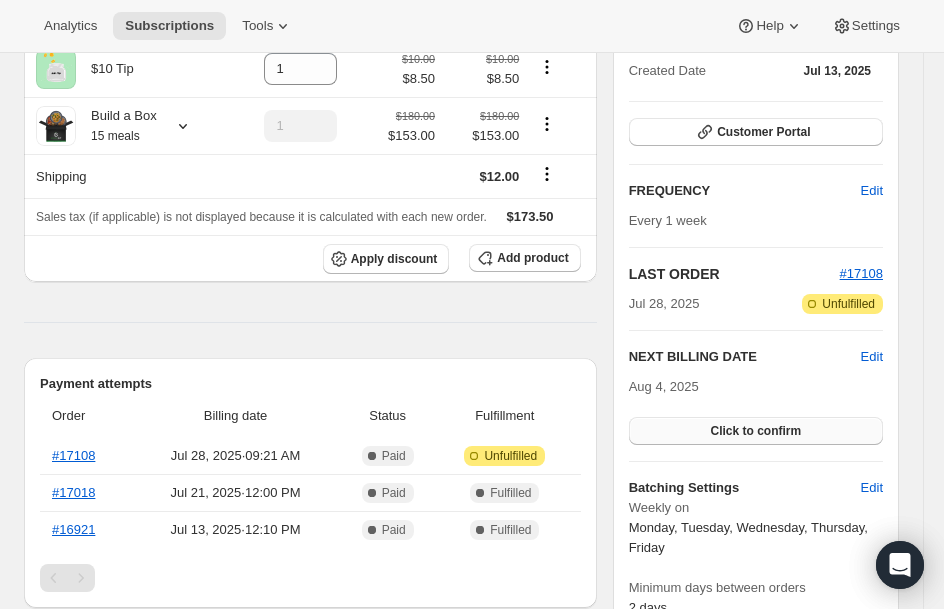click on "Click to confirm" at bounding box center [755, 431] 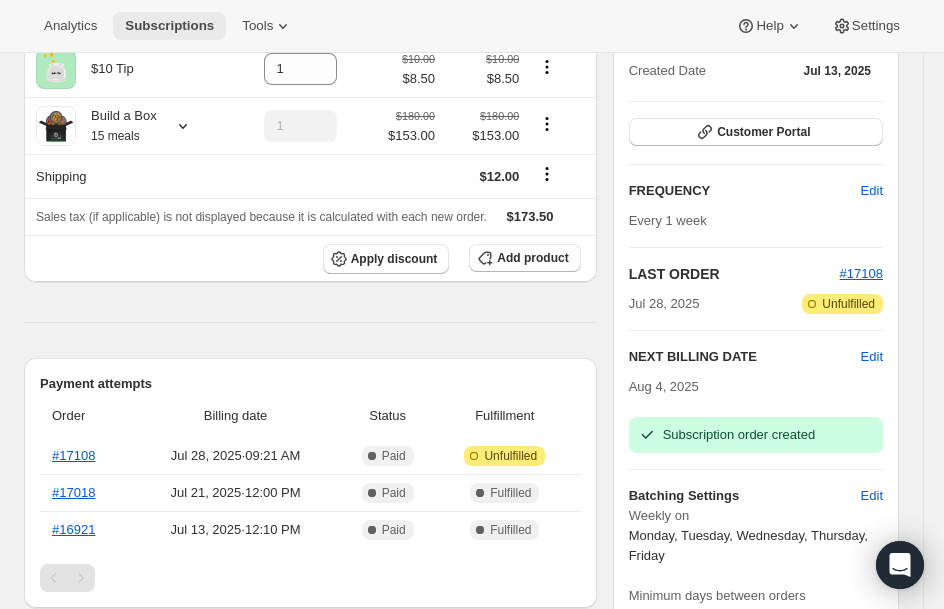 click on "Subscriptions" at bounding box center [169, 26] 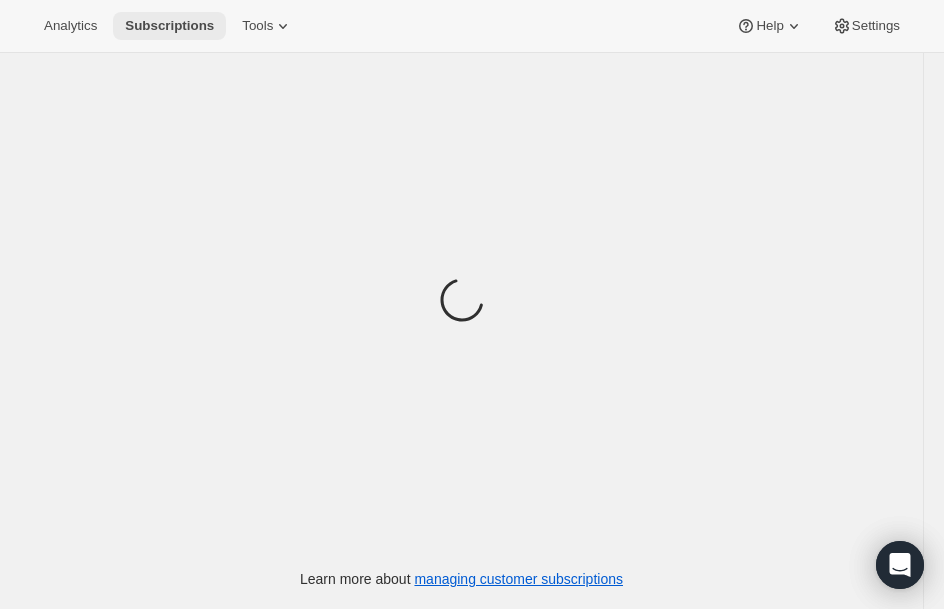 scroll, scrollTop: 0, scrollLeft: 0, axis: both 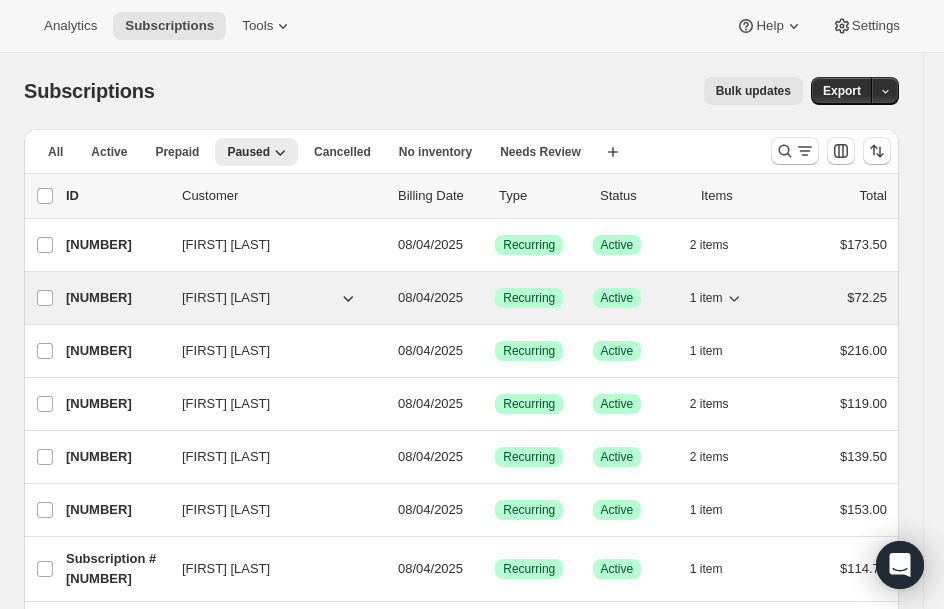 click on "19020284095" at bounding box center (116, 298) 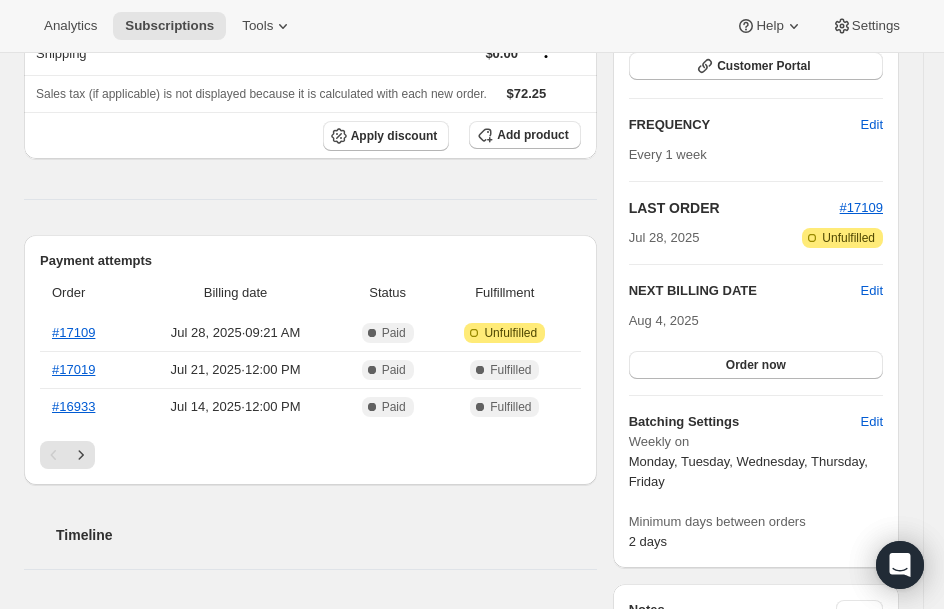 scroll, scrollTop: 320, scrollLeft: 0, axis: vertical 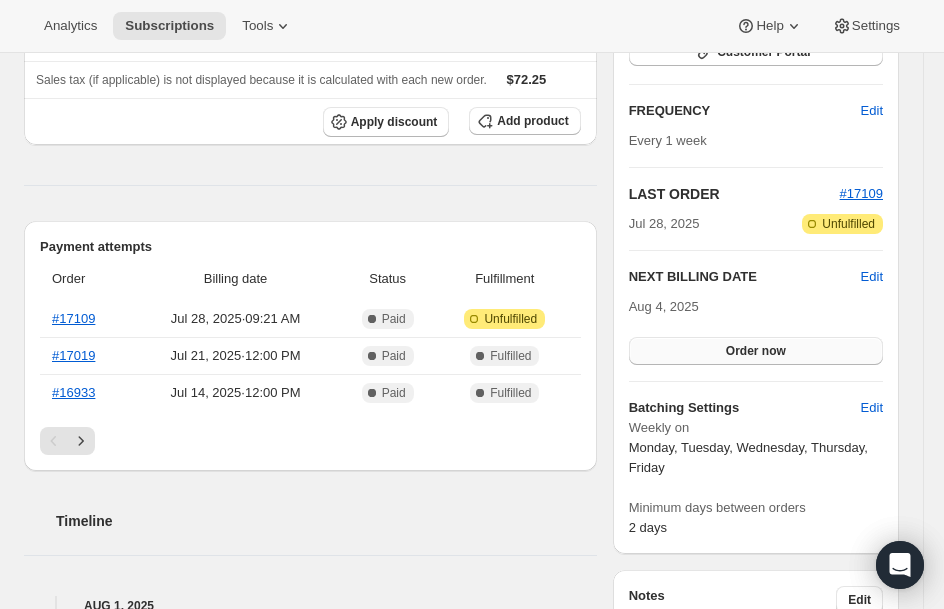 click on "Order now" at bounding box center (756, 351) 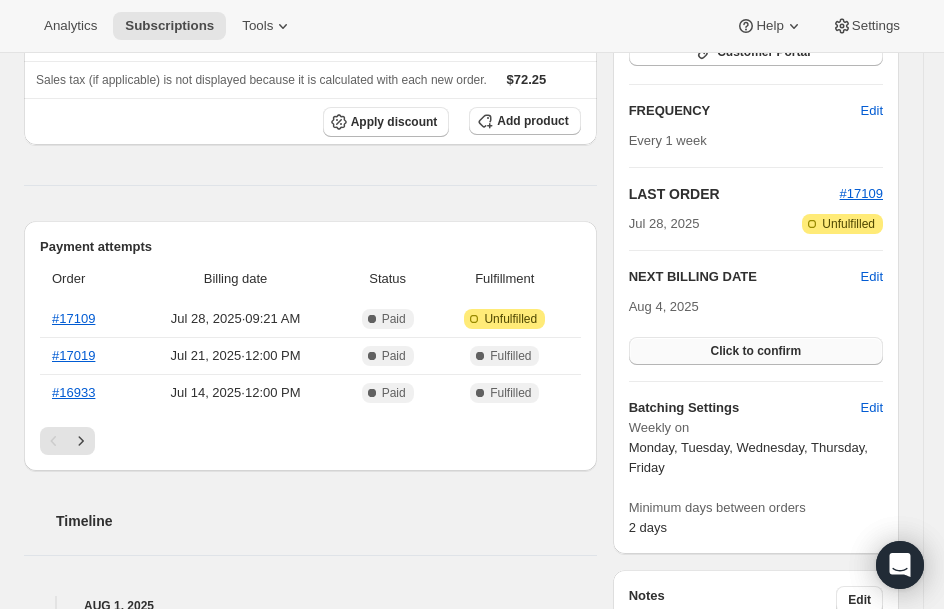 click on "Click to confirm" at bounding box center [756, 351] 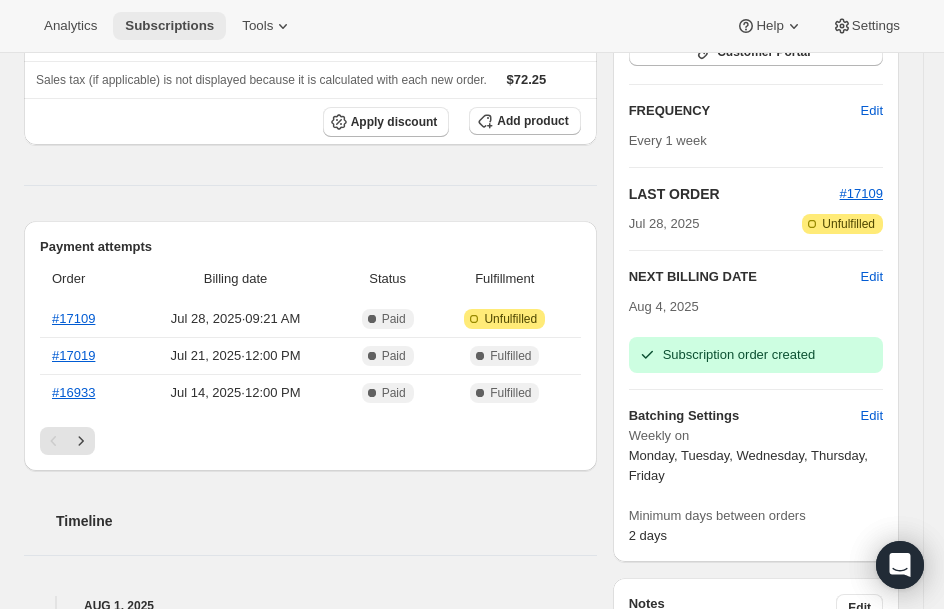 click on "Subscriptions" at bounding box center [169, 26] 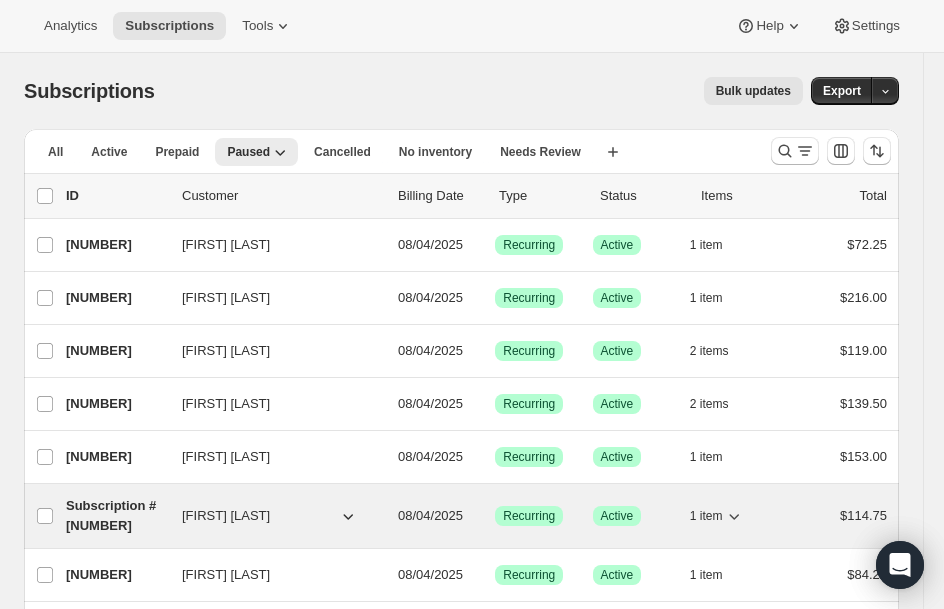click on "[PHONE]" at bounding box center [116, 516] 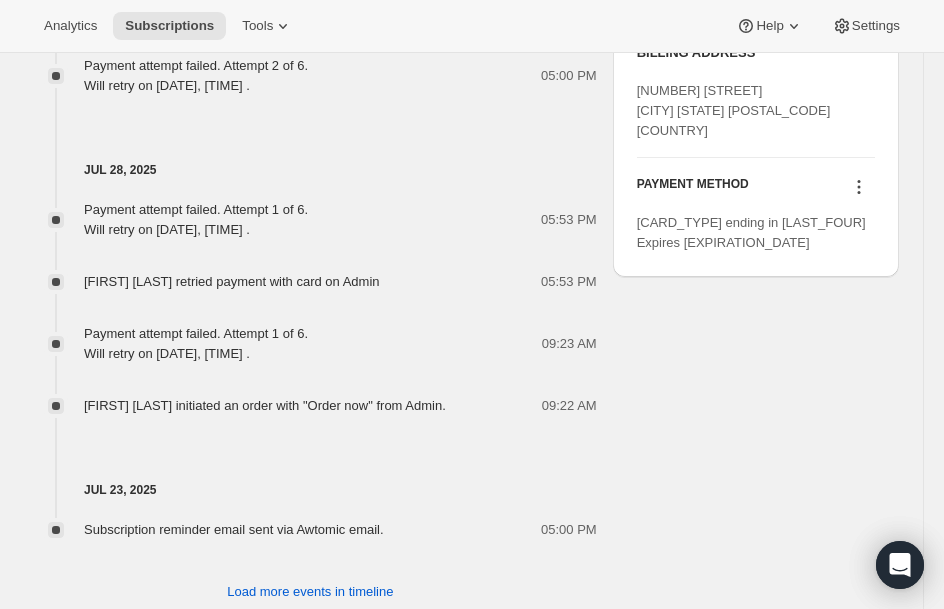 scroll, scrollTop: 1400, scrollLeft: 0, axis: vertical 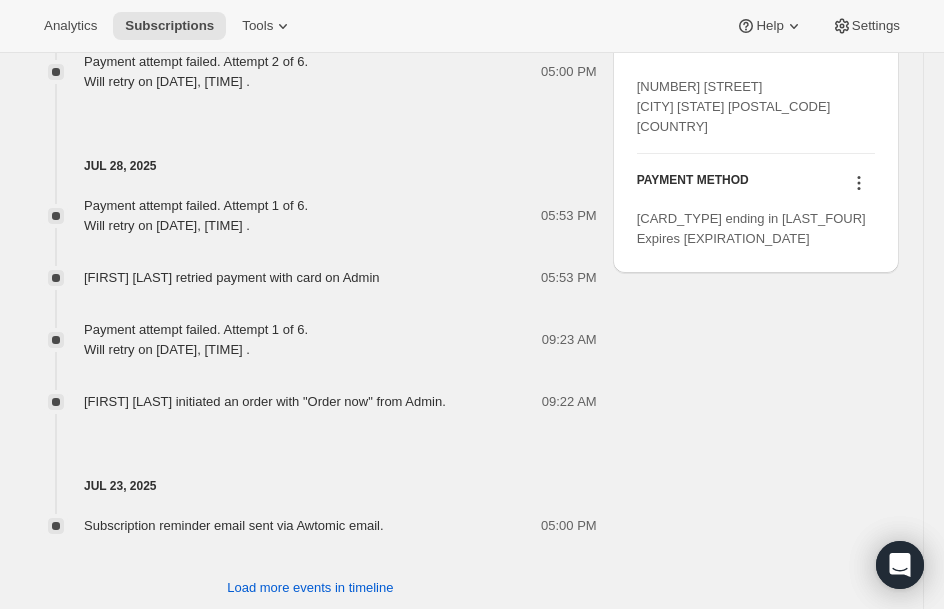 click on "Analytics Subscriptions Tools Help Settings" at bounding box center (472, 26) 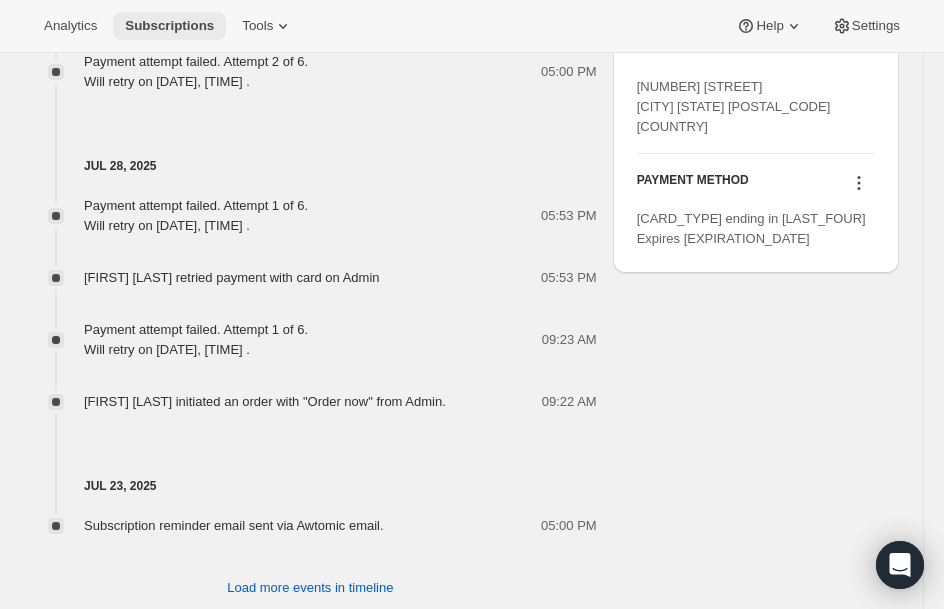 click on "Subscriptions" at bounding box center (169, 26) 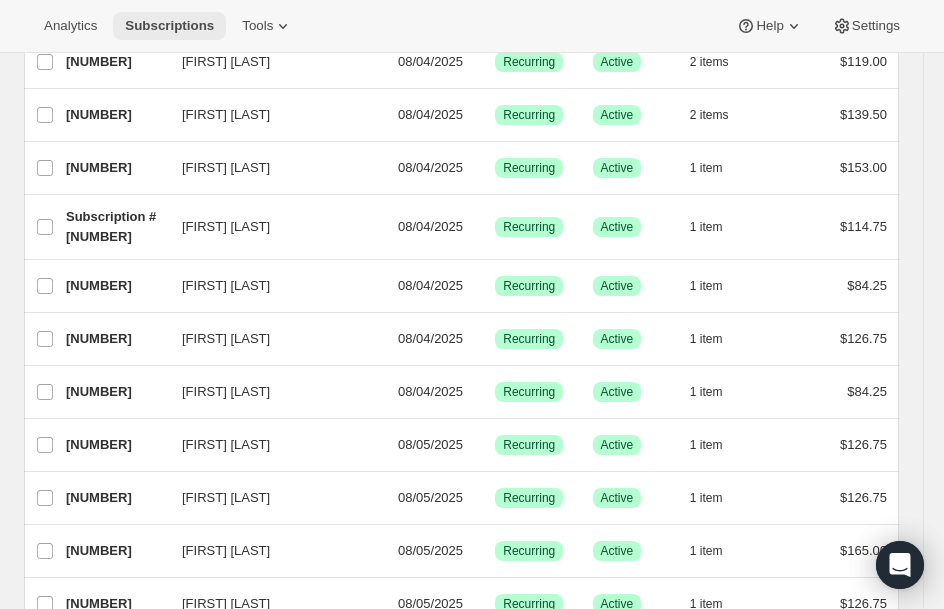 scroll, scrollTop: 240, scrollLeft: 0, axis: vertical 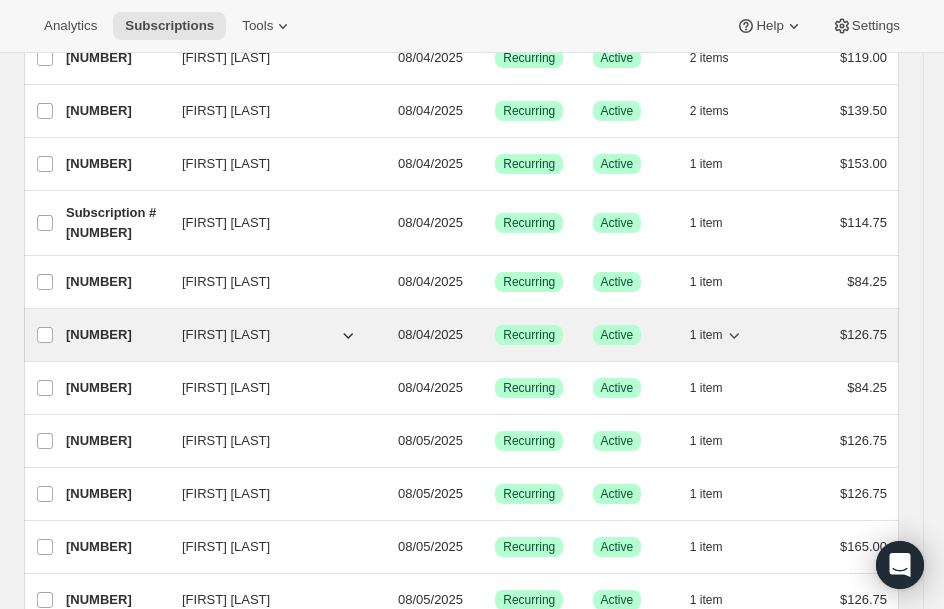 click on "22906241215" at bounding box center (116, 335) 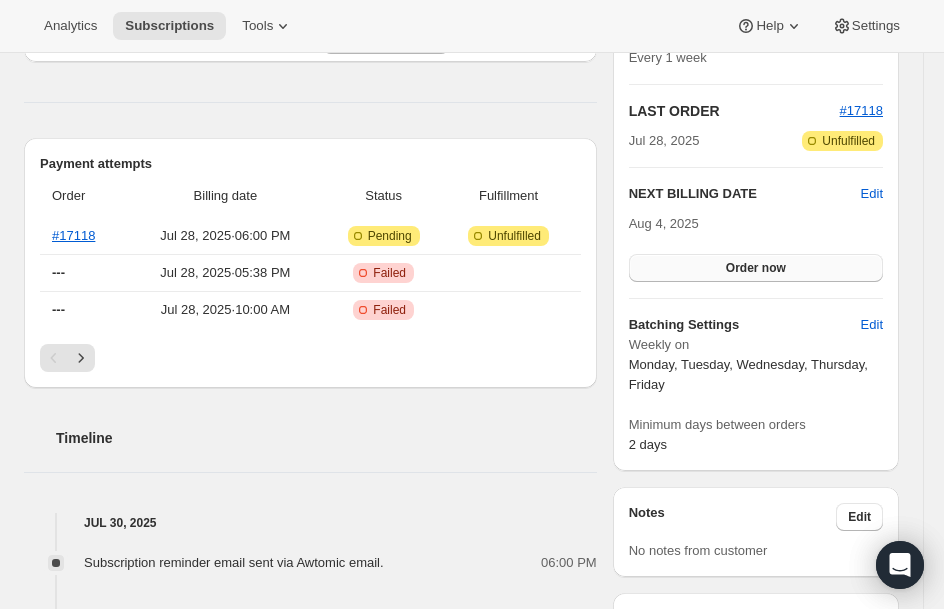 scroll, scrollTop: 400, scrollLeft: 0, axis: vertical 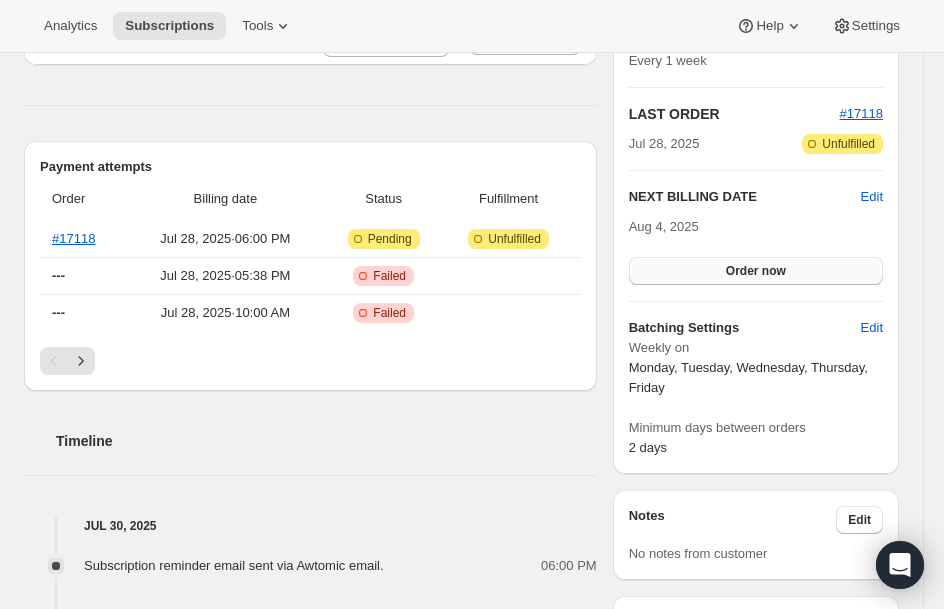 click on "Order now" at bounding box center (756, 271) 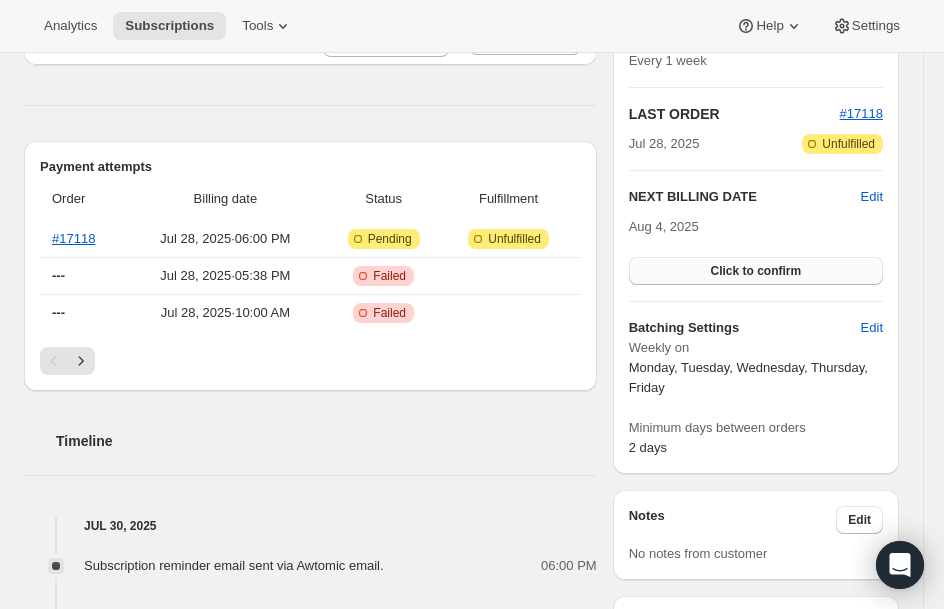 click on "Click to confirm" at bounding box center [756, 271] 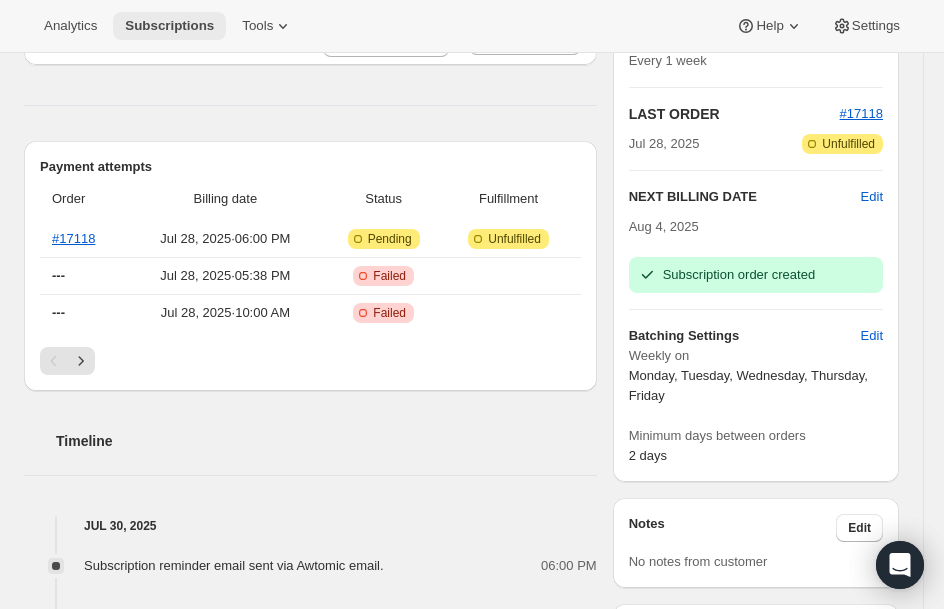 click on "Subscriptions" at bounding box center [169, 26] 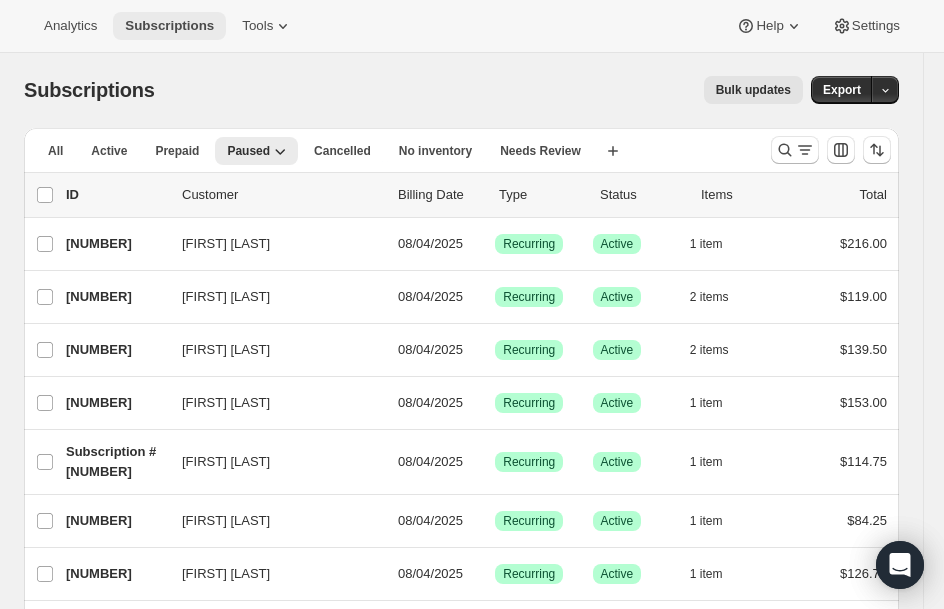 scroll, scrollTop: 0, scrollLeft: 0, axis: both 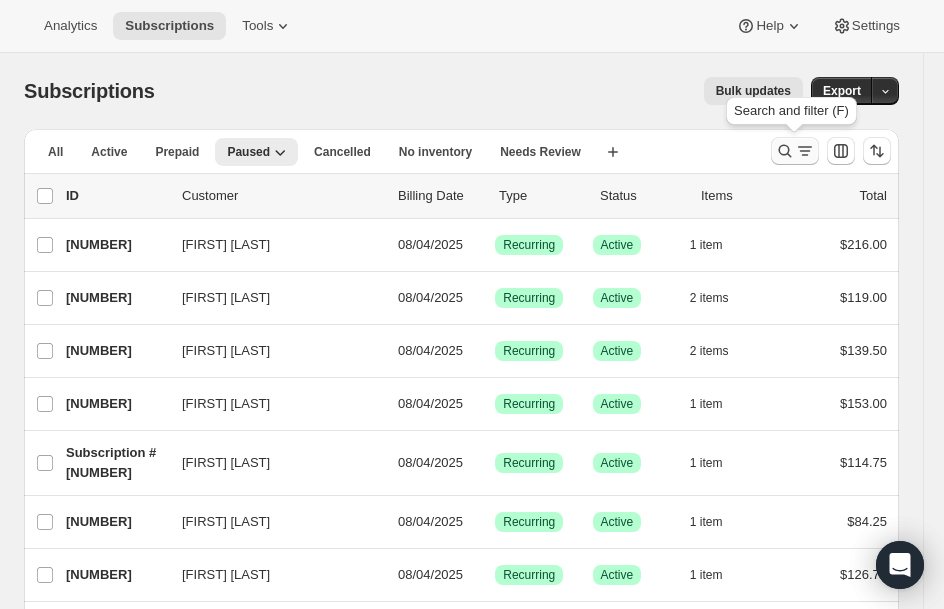 click 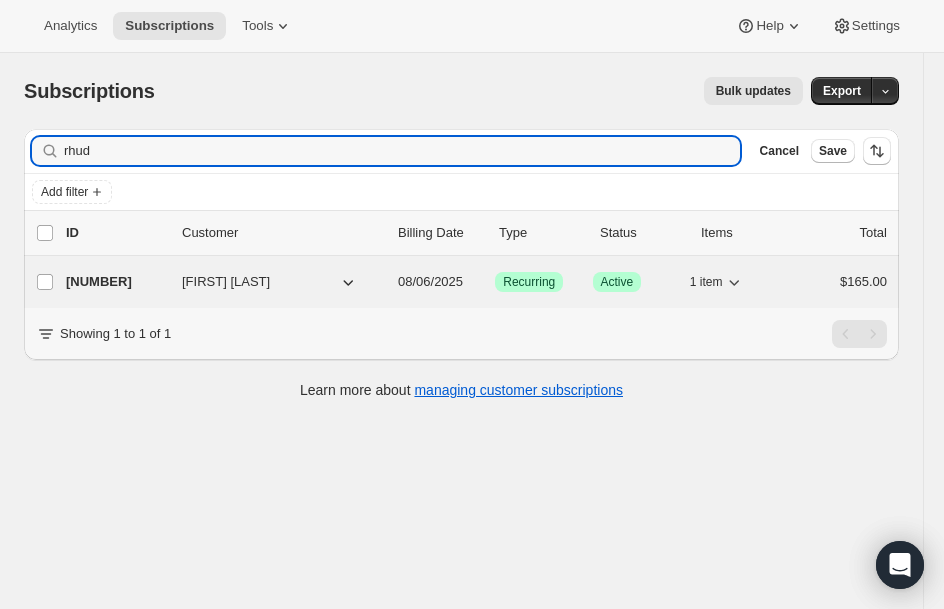 type on "rhud" 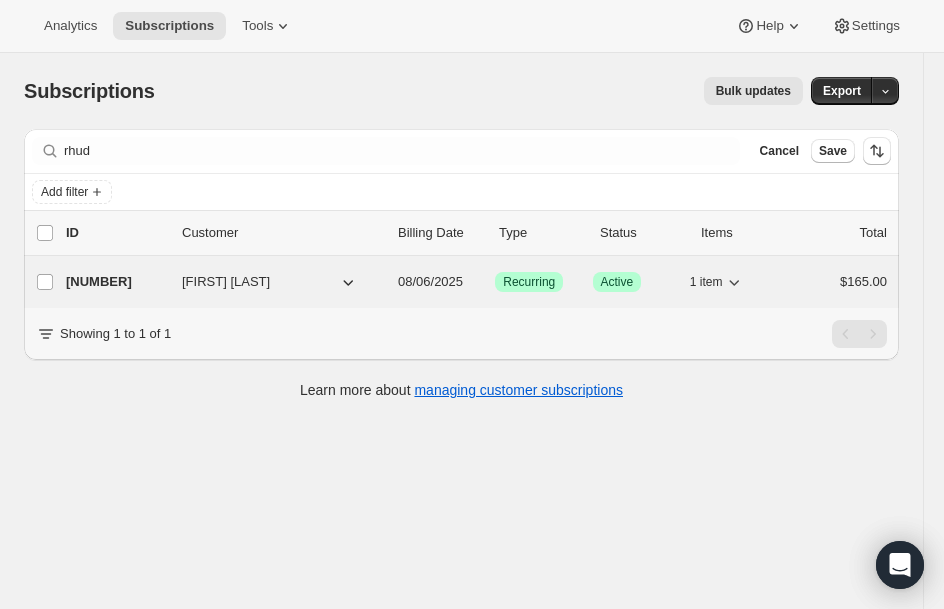click on "18406146239" at bounding box center [116, 282] 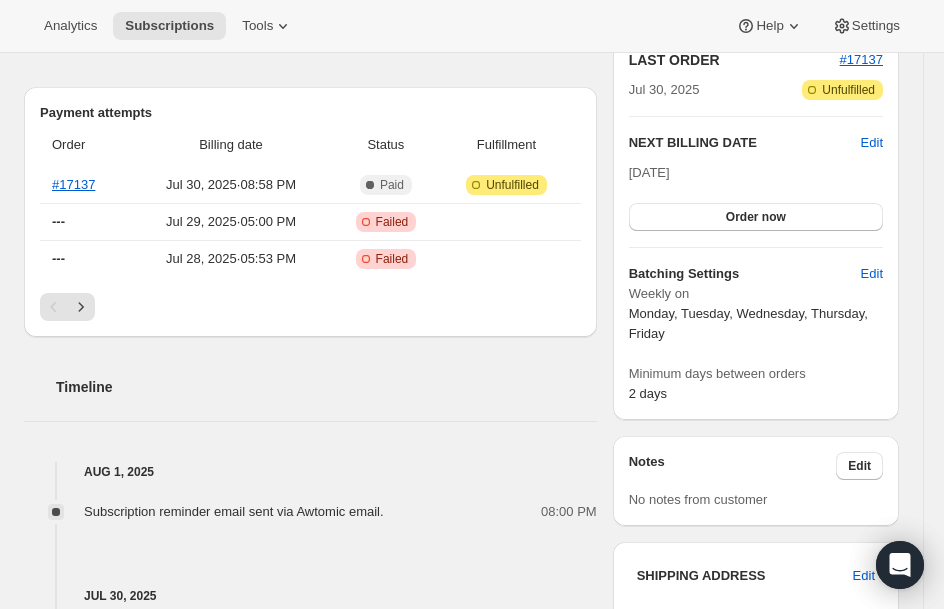 scroll, scrollTop: 440, scrollLeft: 0, axis: vertical 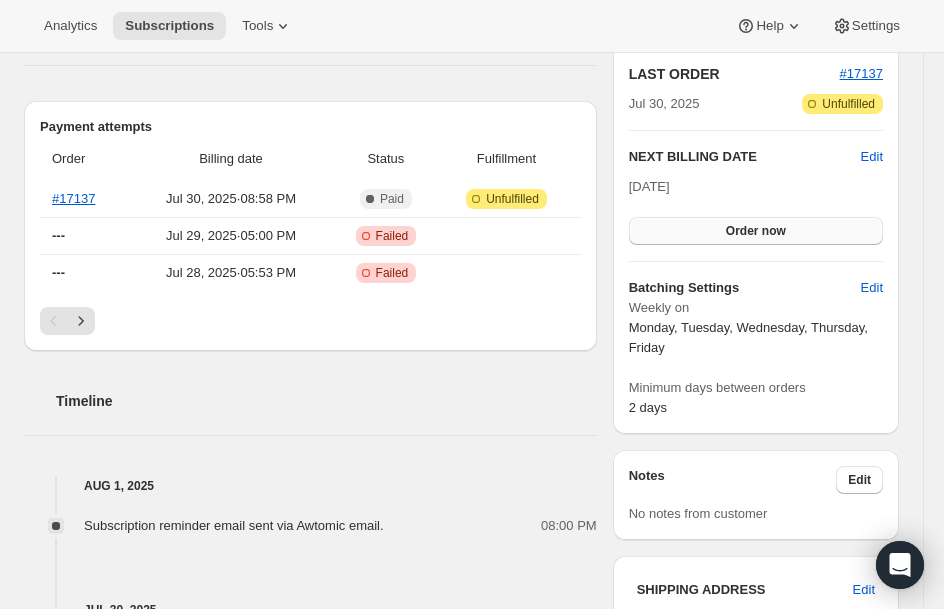 click on "Order now" at bounding box center (756, 231) 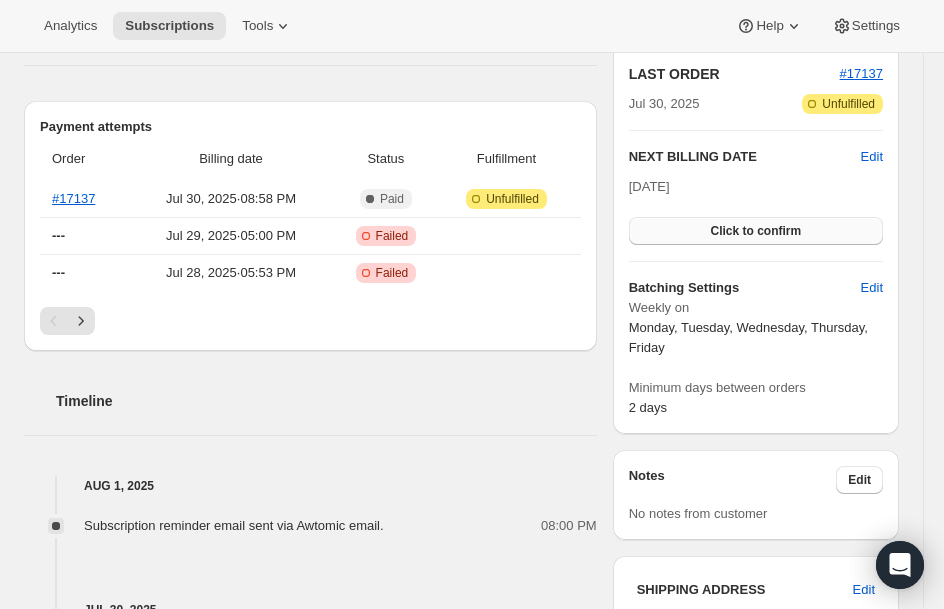 click on "Click to confirm" at bounding box center [756, 231] 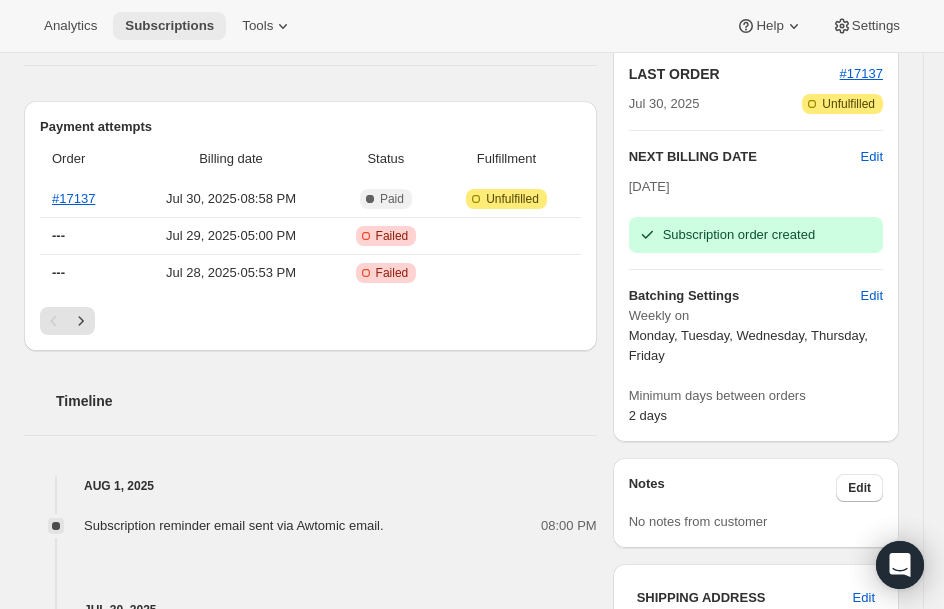 click on "Subscriptions" at bounding box center [169, 26] 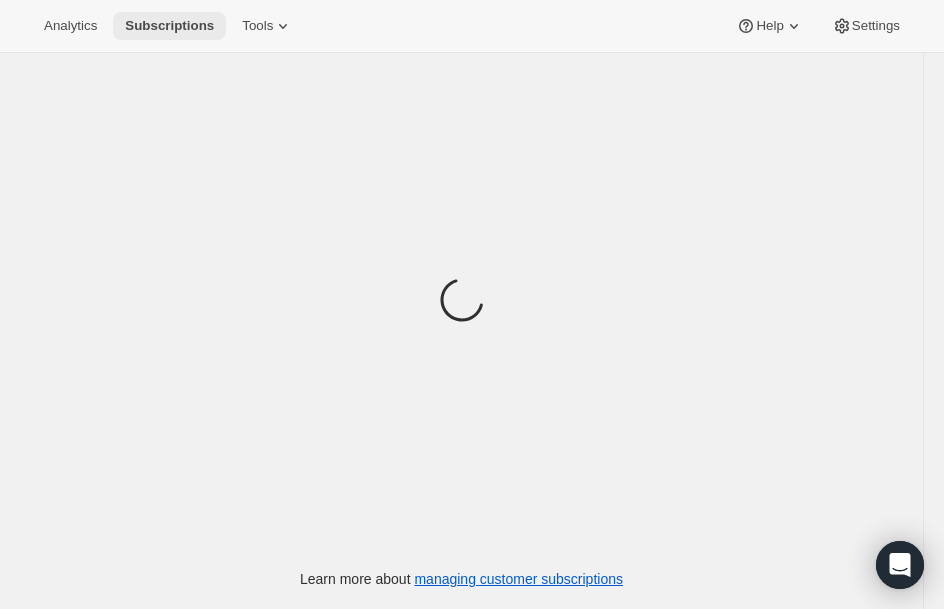 scroll, scrollTop: 0, scrollLeft: 0, axis: both 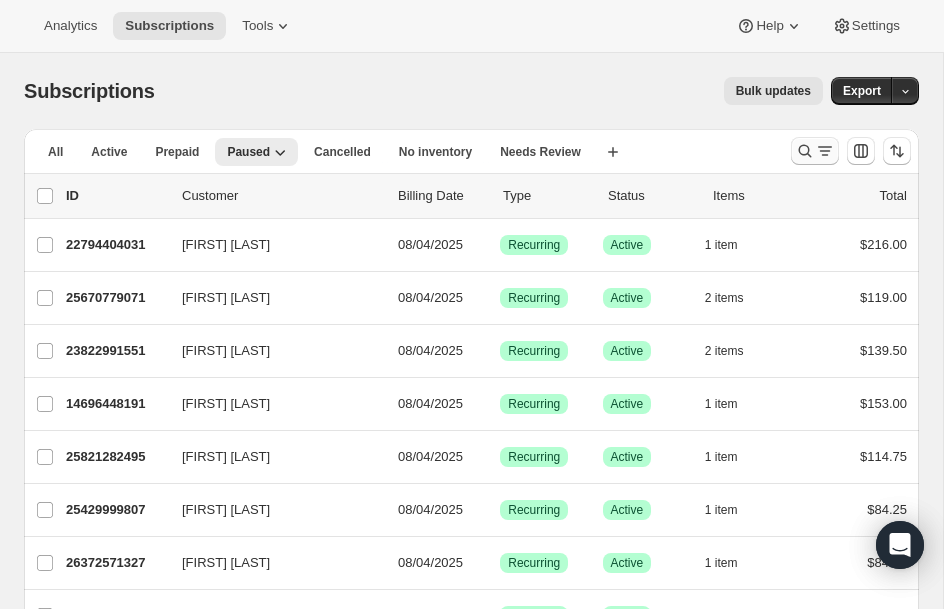 click 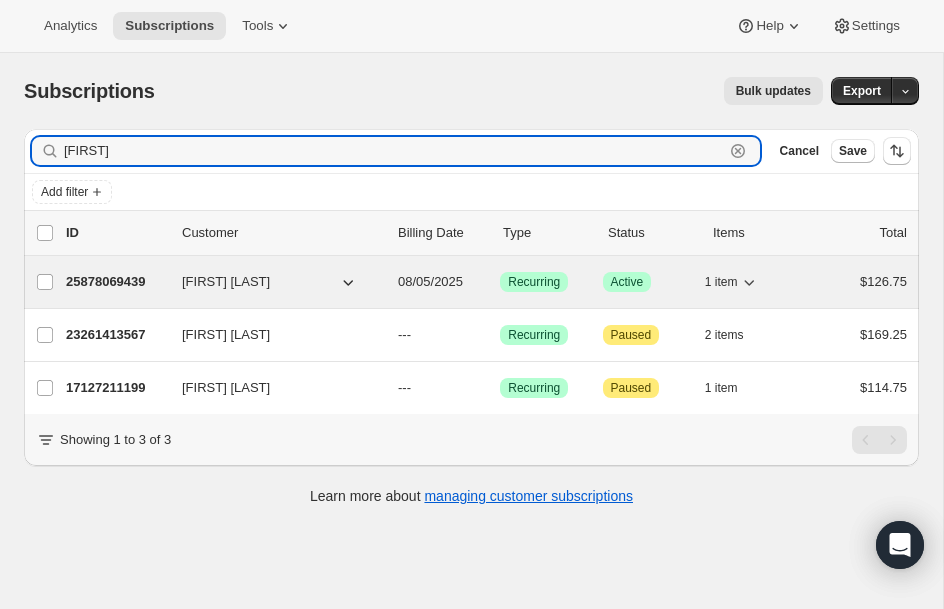 type on "[PERSON]" 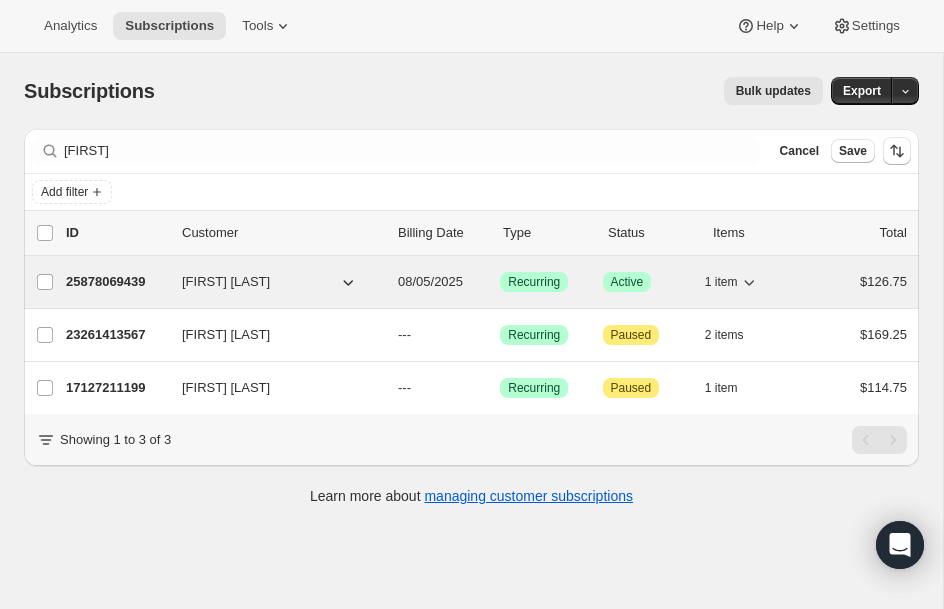 click on "25878069439 Lara Shiner 08/05/2025 Success Recurring Success Active 1   item $126.75" at bounding box center [486, 282] 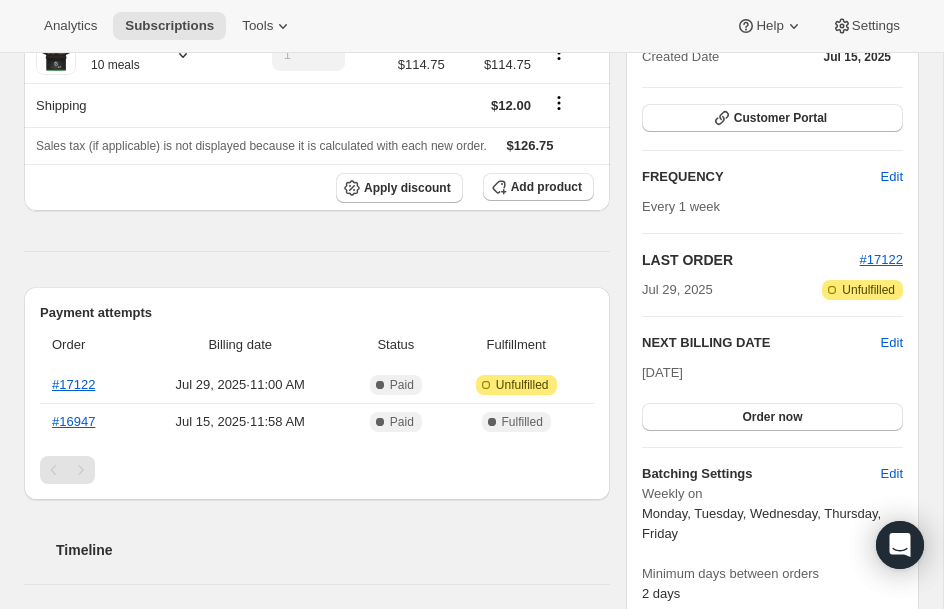 scroll, scrollTop: 240, scrollLeft: 0, axis: vertical 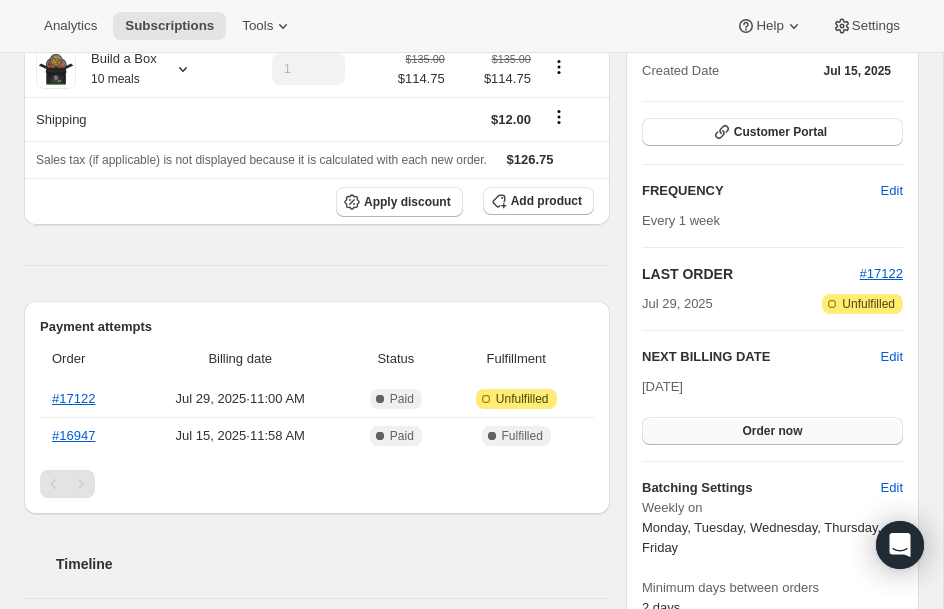 click on "Order now" at bounding box center (772, 431) 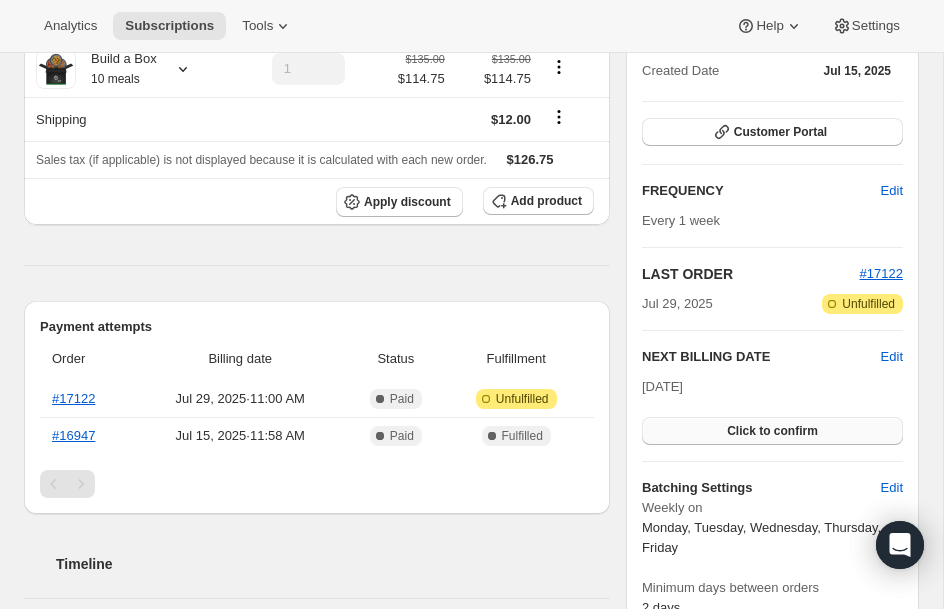 click on "Click to confirm" at bounding box center [772, 431] 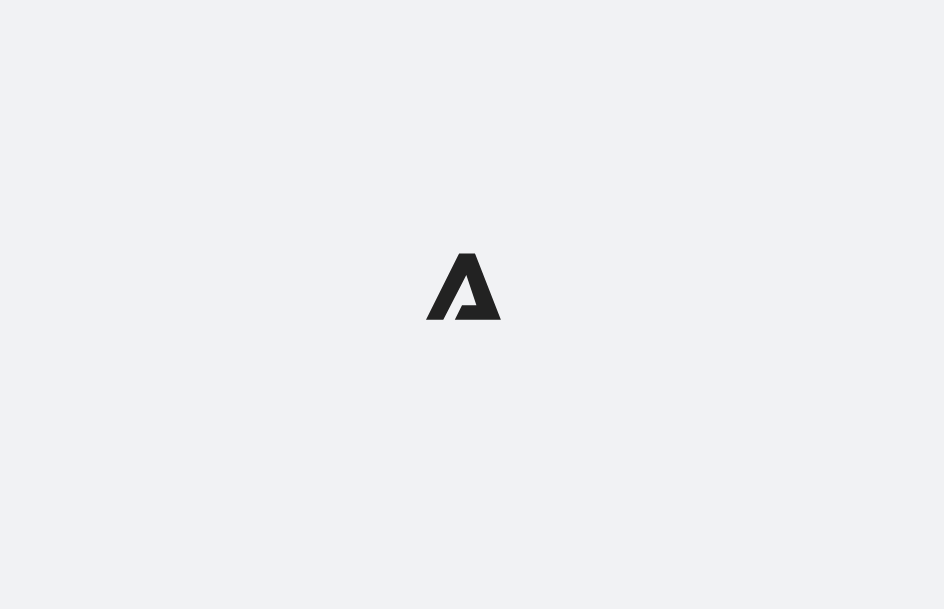 scroll, scrollTop: 0, scrollLeft: 0, axis: both 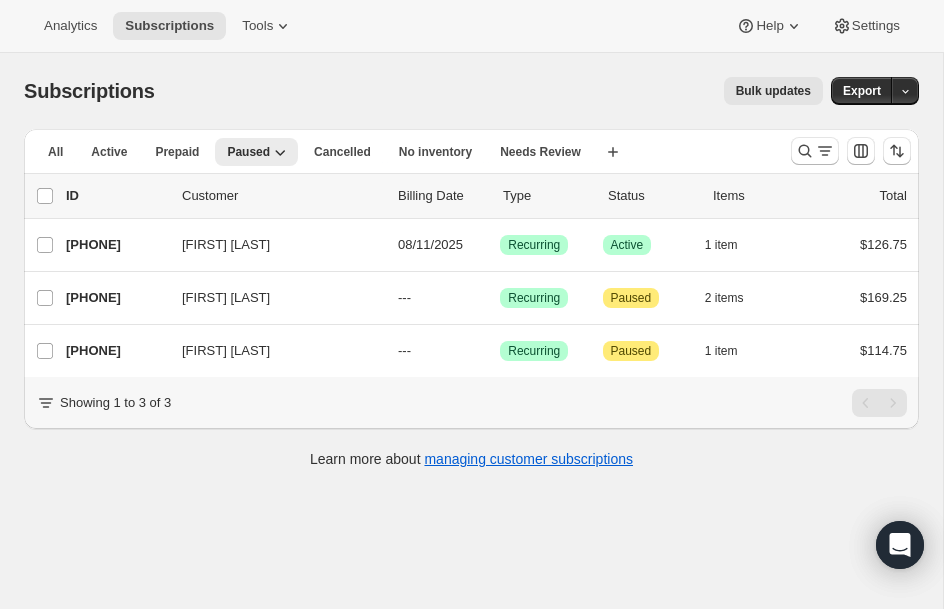 click at bounding box center [851, 151] 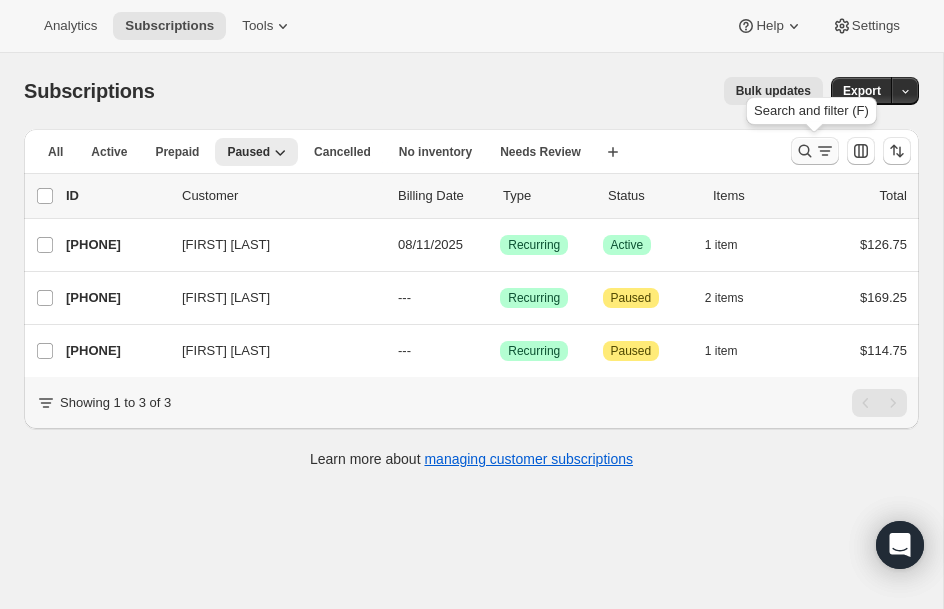 click 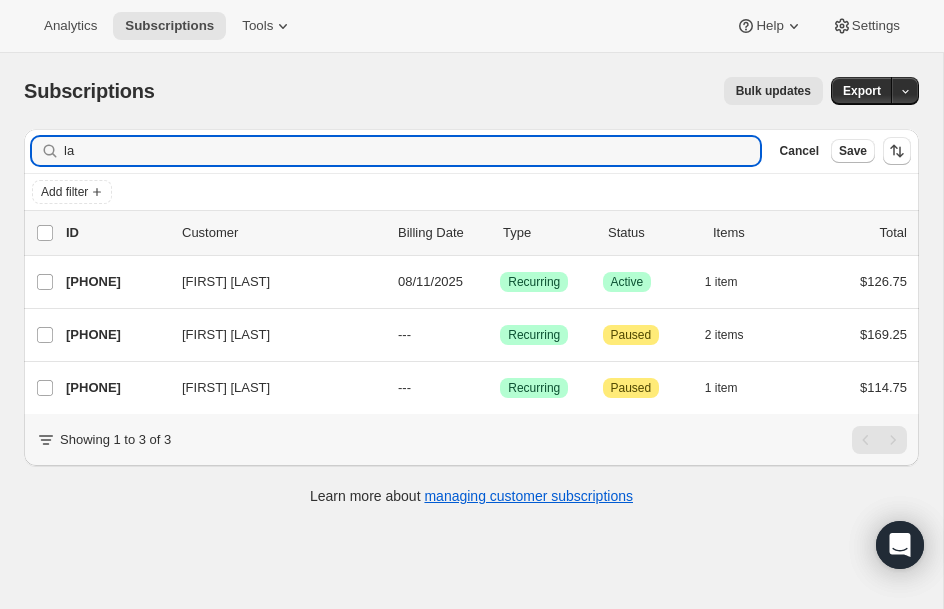 type on "l" 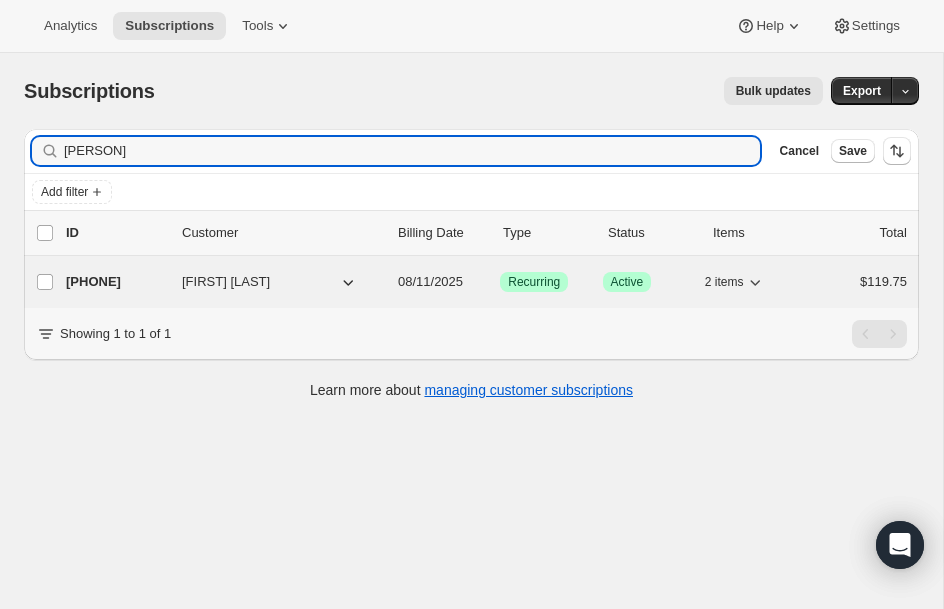 type on "[PERSON]" 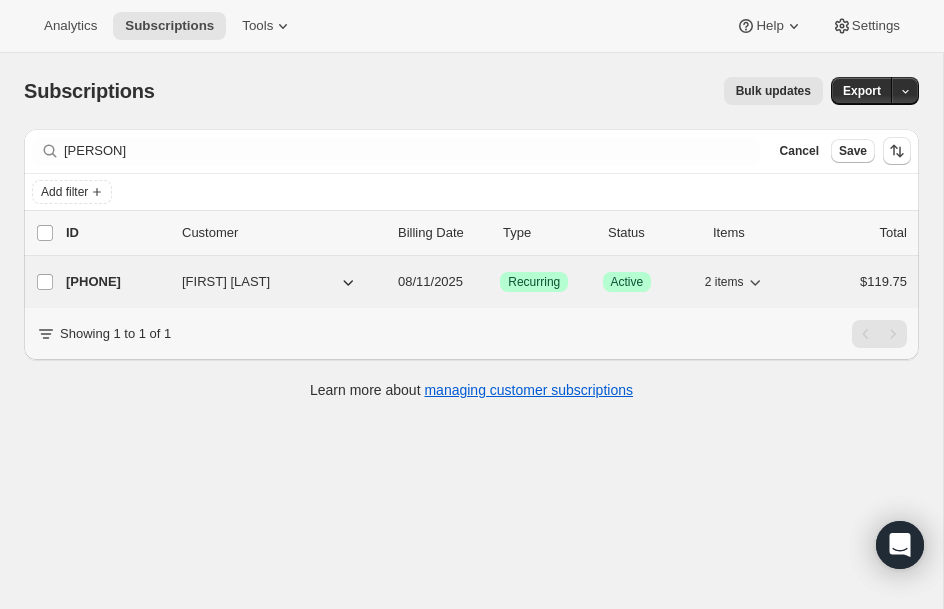 click on "[PHONE]" at bounding box center (116, 282) 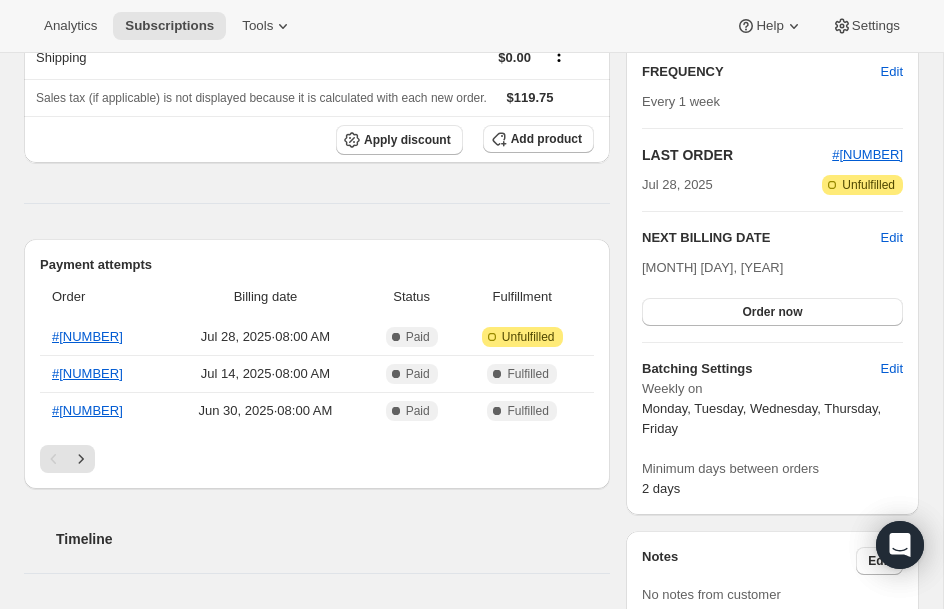 scroll, scrollTop: 280, scrollLeft: 0, axis: vertical 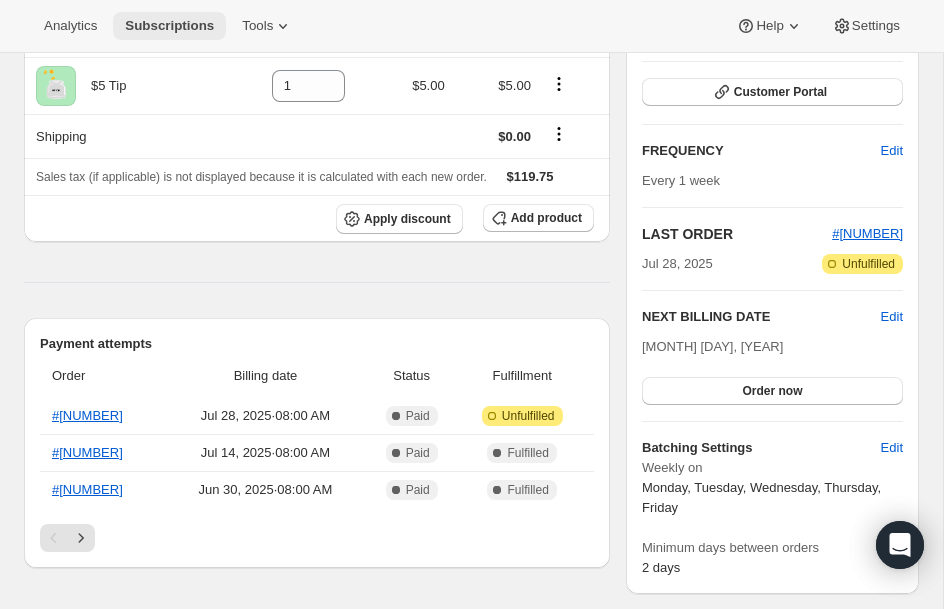 click on "Subscriptions" at bounding box center [169, 26] 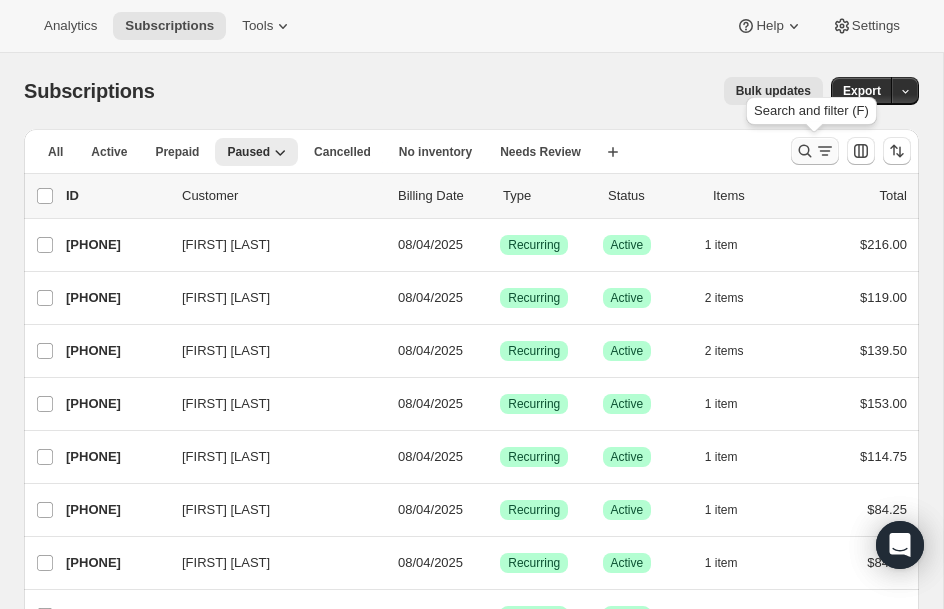 click 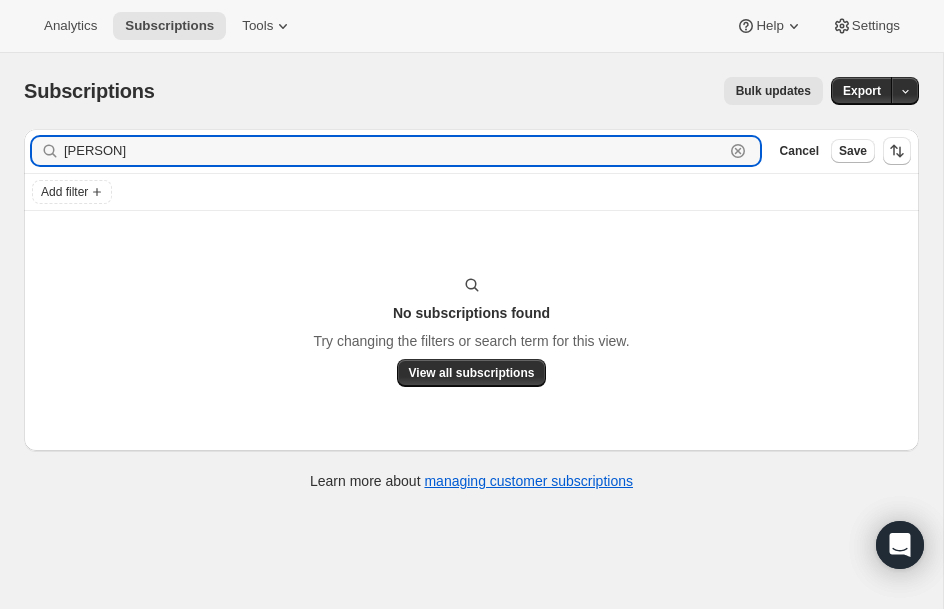drag, startPoint x: 123, startPoint y: 149, endPoint x: -251, endPoint y: 137, distance: 374.19247 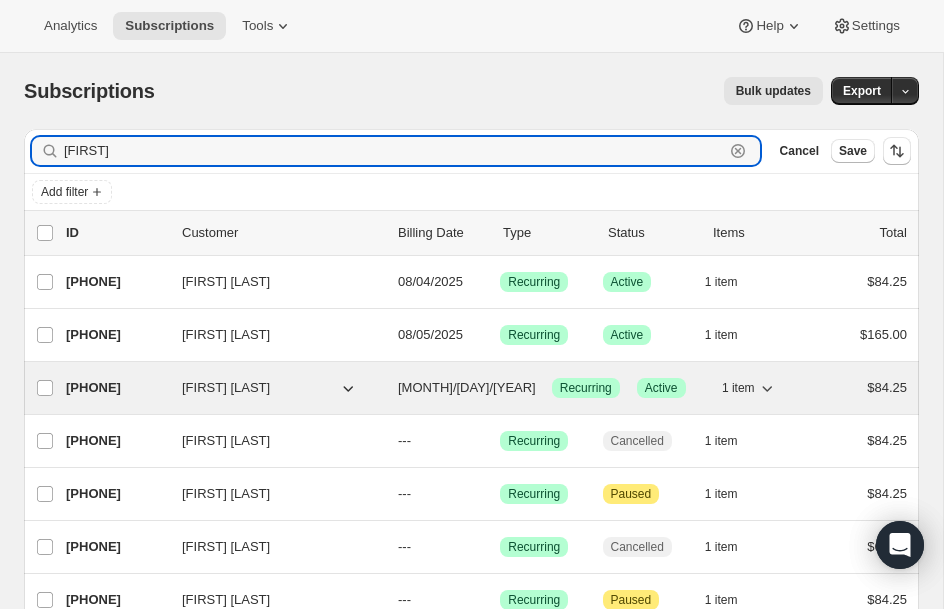 type on "[FIRST]" 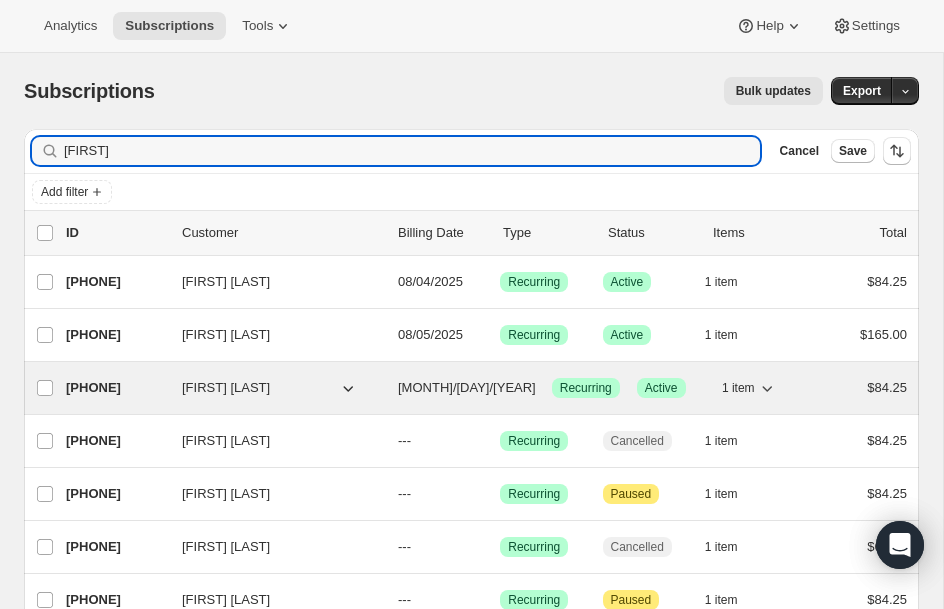 click on "[PHONE]" at bounding box center [116, 388] 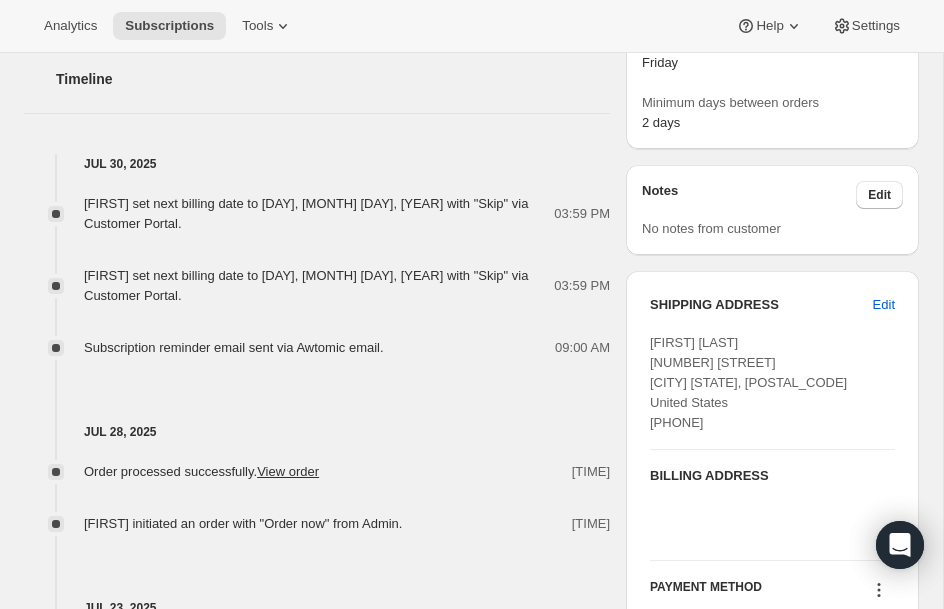 scroll, scrollTop: 760, scrollLeft: 0, axis: vertical 